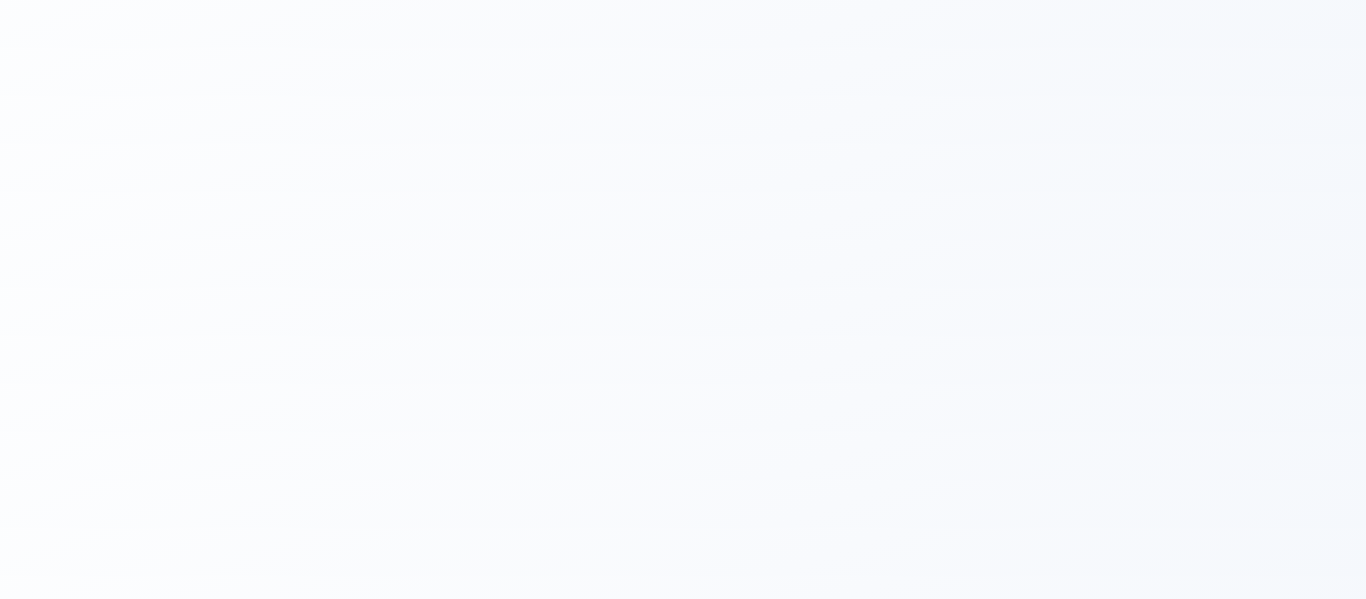 scroll, scrollTop: 0, scrollLeft: 0, axis: both 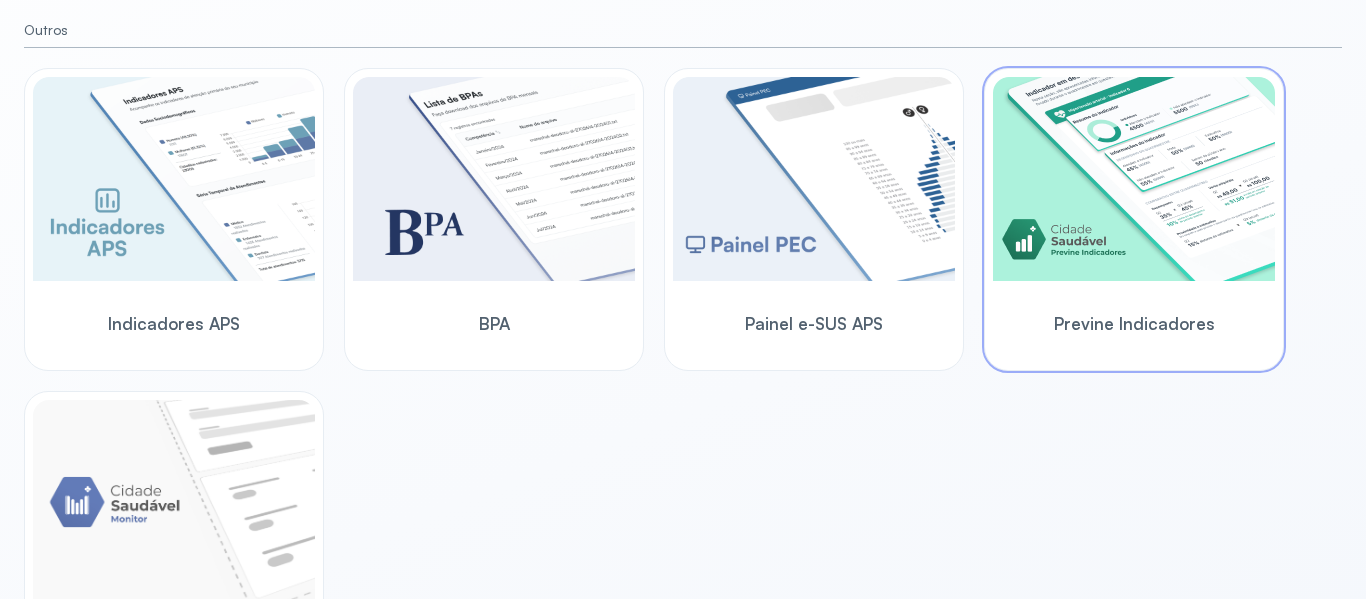 click at bounding box center (1134, 179) 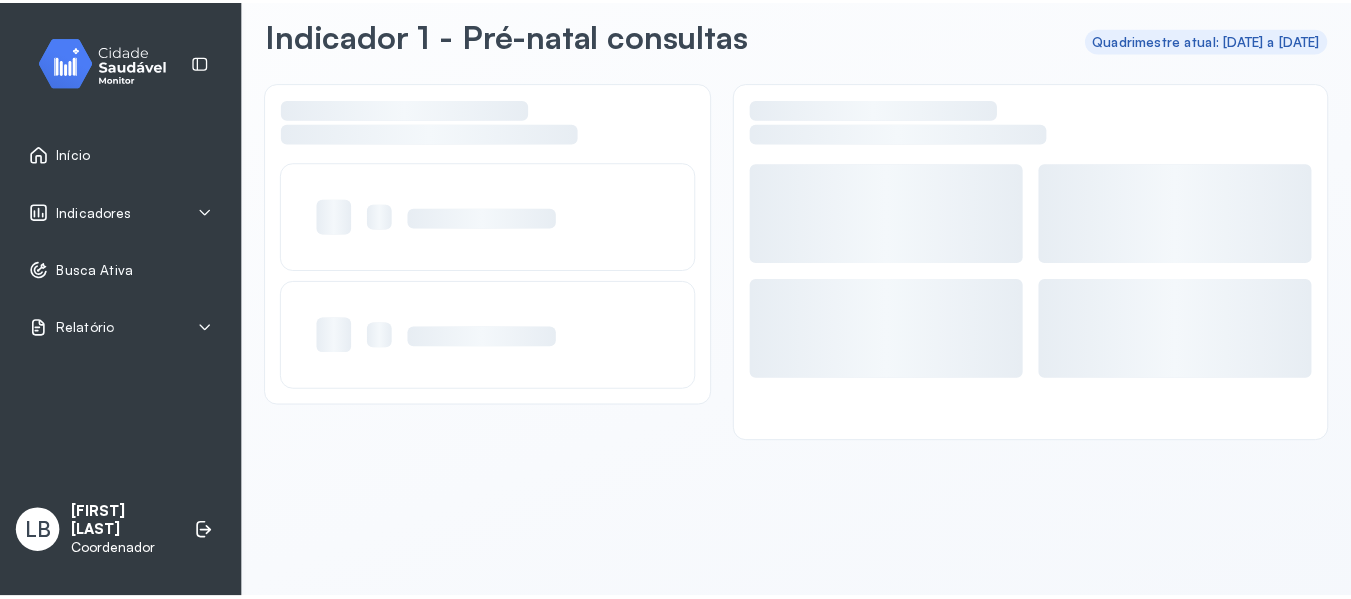 scroll, scrollTop: 90, scrollLeft: 0, axis: vertical 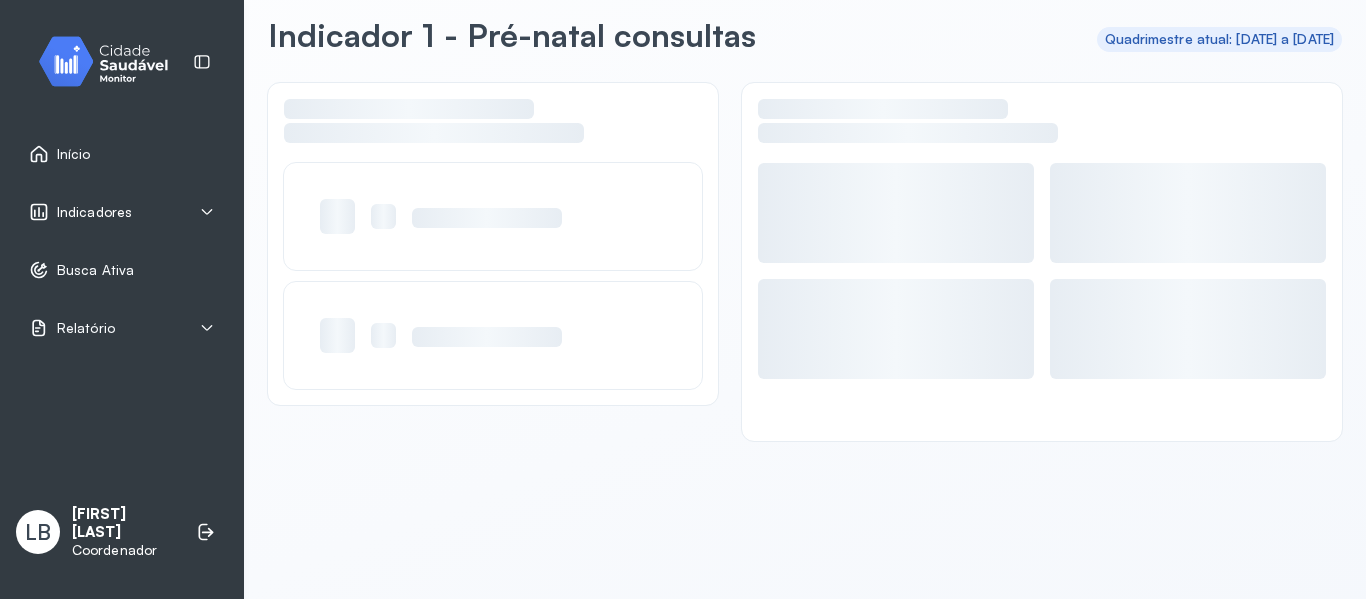 click on "Indicadores" at bounding box center (122, 212) 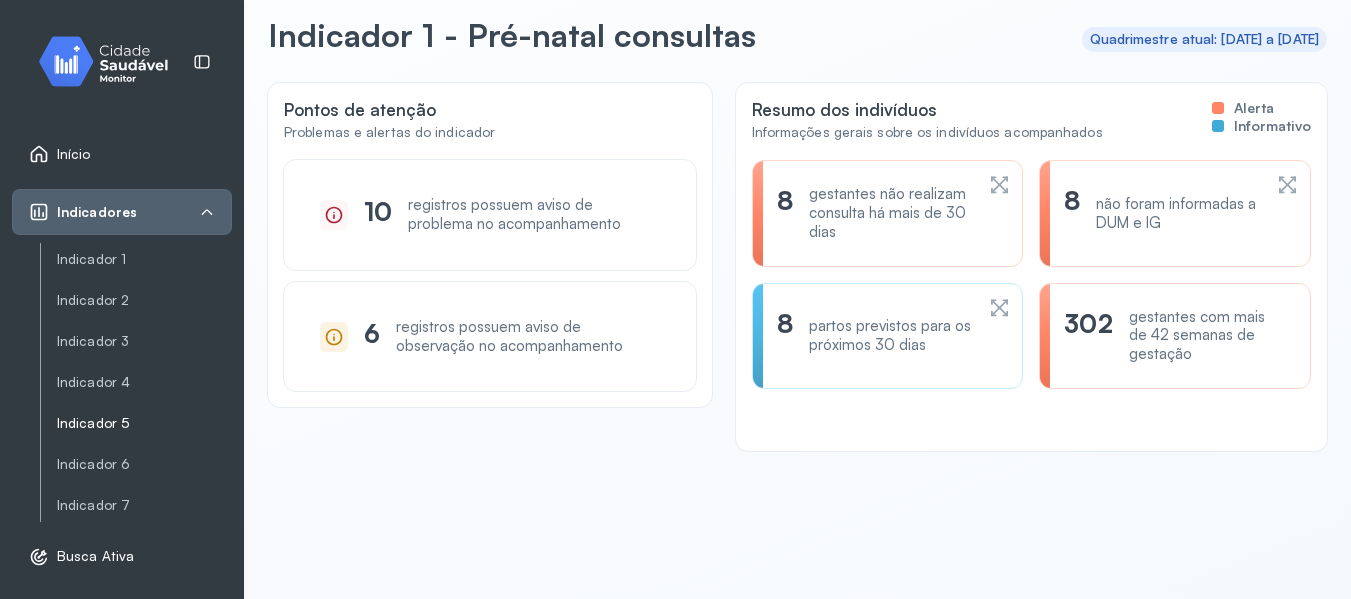 click on "Indicador 5" at bounding box center [144, 423] 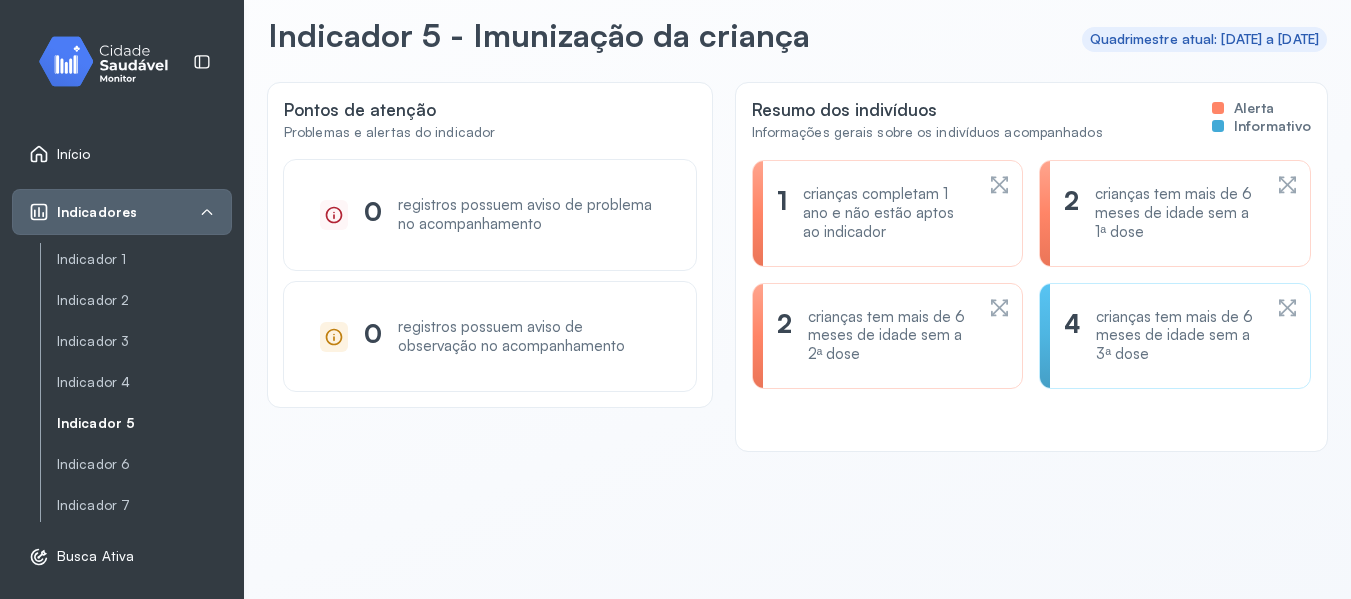 click on "crianças tem mais de 6 meses de idade sem a 3ª dose" at bounding box center [1178, 336] 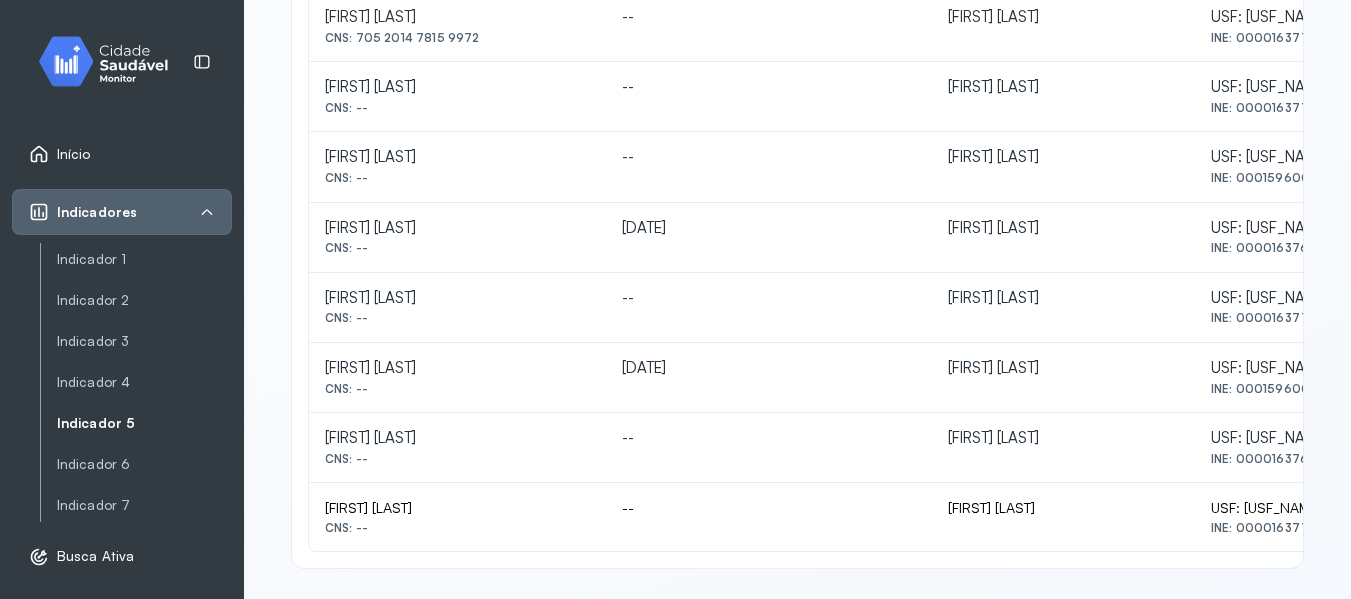 scroll, scrollTop: 537, scrollLeft: 0, axis: vertical 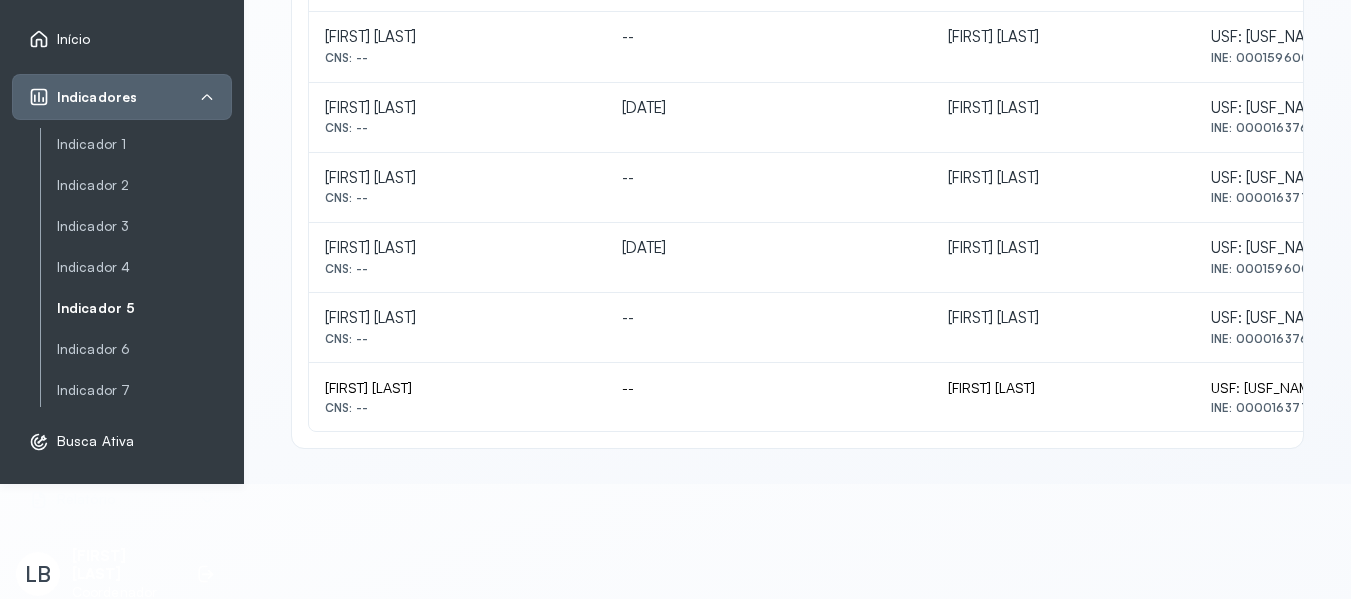 drag, startPoint x: 323, startPoint y: 254, endPoint x: 550, endPoint y: 256, distance: 227.0088 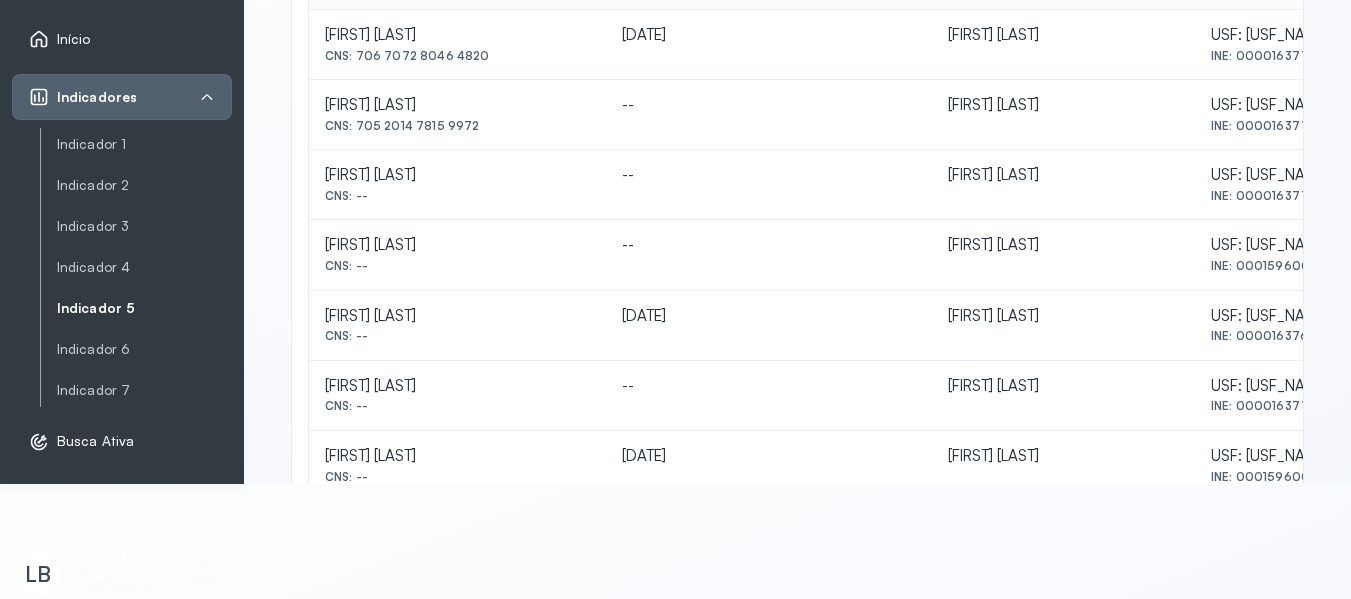 scroll, scrollTop: 337, scrollLeft: 0, axis: vertical 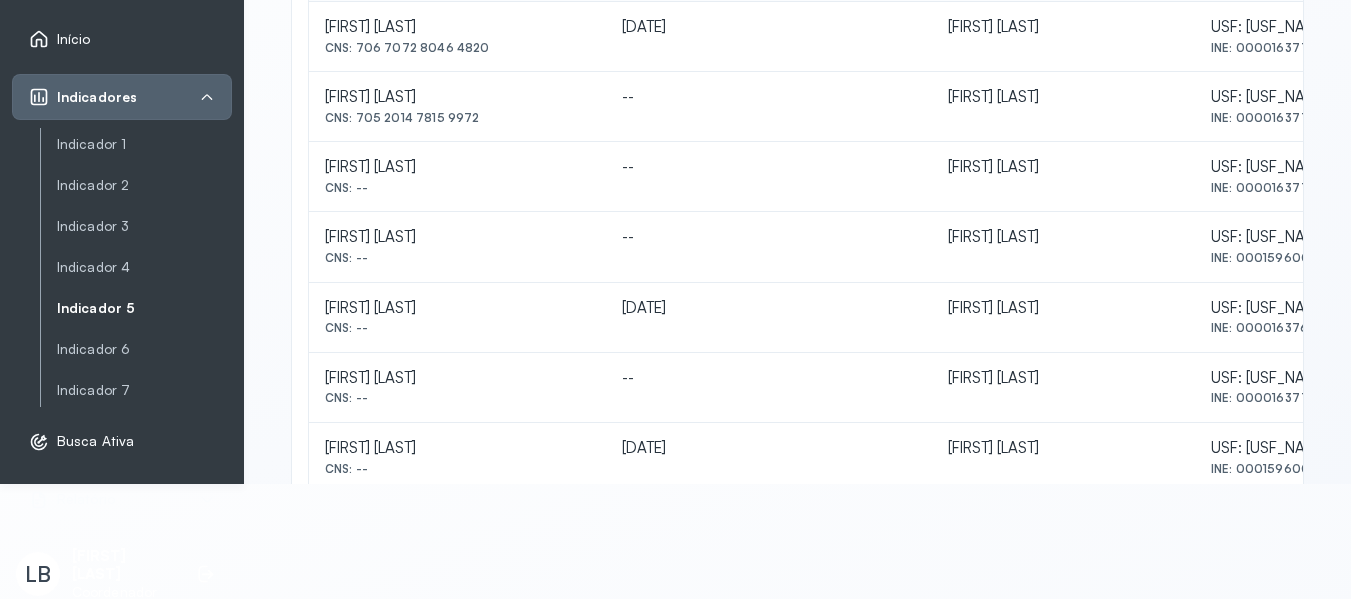 click on "Início Indicadores Indicador 1 Indicador 2 Indicador 3 Indicador 4 Indicador 5 Indicador 6 Indicador 7 Busca Ativa Relatório Duplicidades  LB [LAST] Coordenador Indicador 5 Listagem de indivíduos Listagem de indivíduos por métricas Crianças tem mais de 6 meses de idade sem a 3ª dose - Imunização da criança Informativo Realize o acompanhamento destas crianças, pois o espaçamento entre cada dose é de 2 meses. Caso não seja feito o acompanhamento no período correto, estas crianças podem não entrar no indicador. 9 registros encontrados  Baixar em PFD Baixar em CSV Indivíduo Aplicação da última dose ACS responsável  Equipe responsável  [FIRST] [LAST]  CNS: [NUMBER] [NUMBER] [NUMBER] [NUMBER] [DATE] [FIRST] [LAST]  USF: [USF_NAME]  INE: [NUMBER] [FIRST] [LAST]  CNS: [NUMBER] [NUMBER] [NUMBER] [NUMBER] -- [FIRST] [LAST]  USF: [USF_NAME]  INE: [NUMBER] [FIRST] [LAST]  CNS: -- -- [FIRST] [LAST]  USF: [USF_NAME]  INE: [NUMBER] [FIRST] [LAST]  CNS: -- -- [FIRST] [LAST]  USF: [USF_NAME]  INE: [NUMBER]" at bounding box center (675, 184) 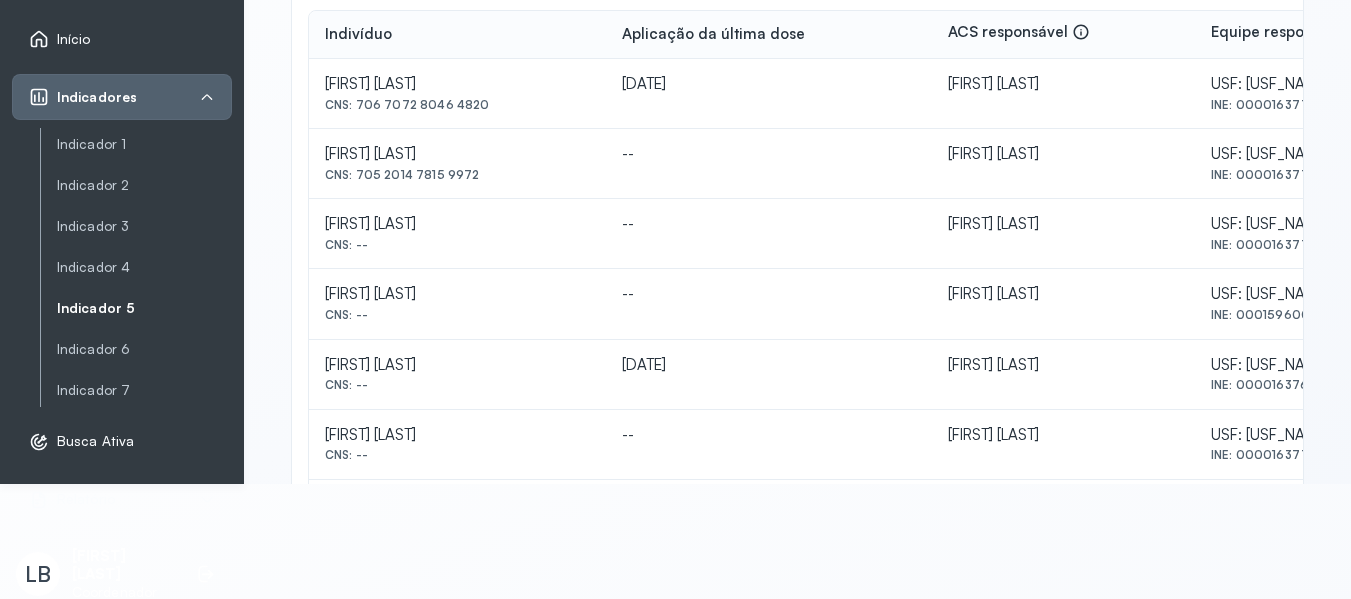 scroll, scrollTop: 37, scrollLeft: 0, axis: vertical 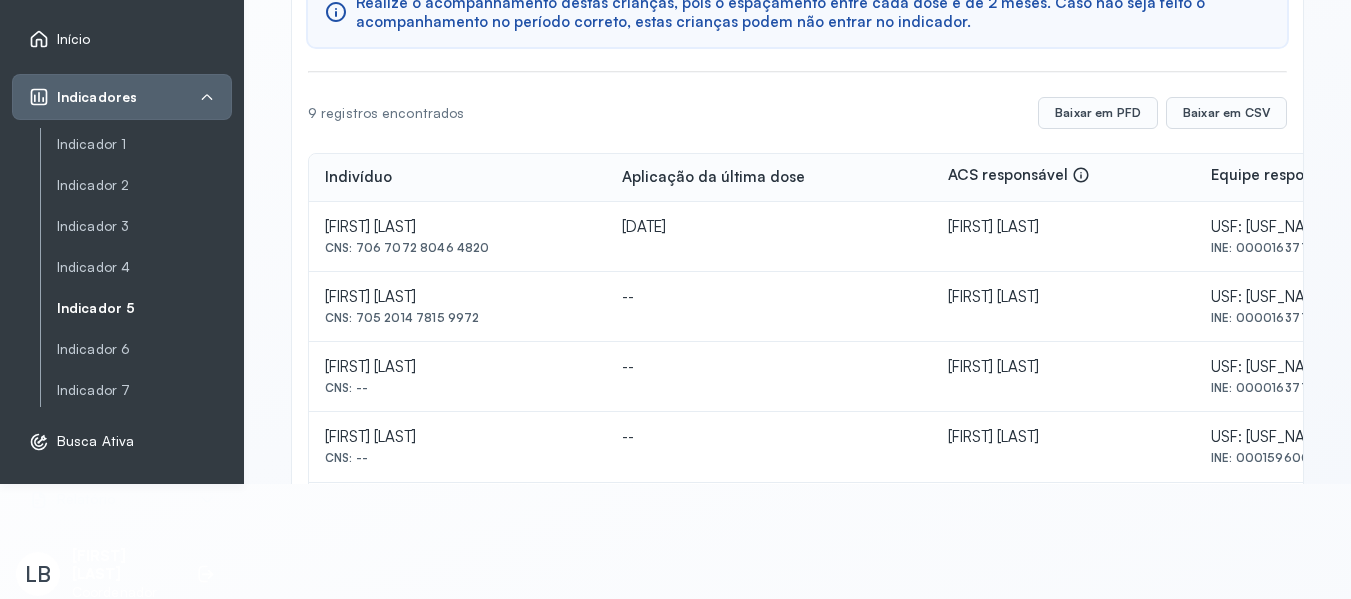drag, startPoint x: 560, startPoint y: 232, endPoint x: 328, endPoint y: 237, distance: 232.05388 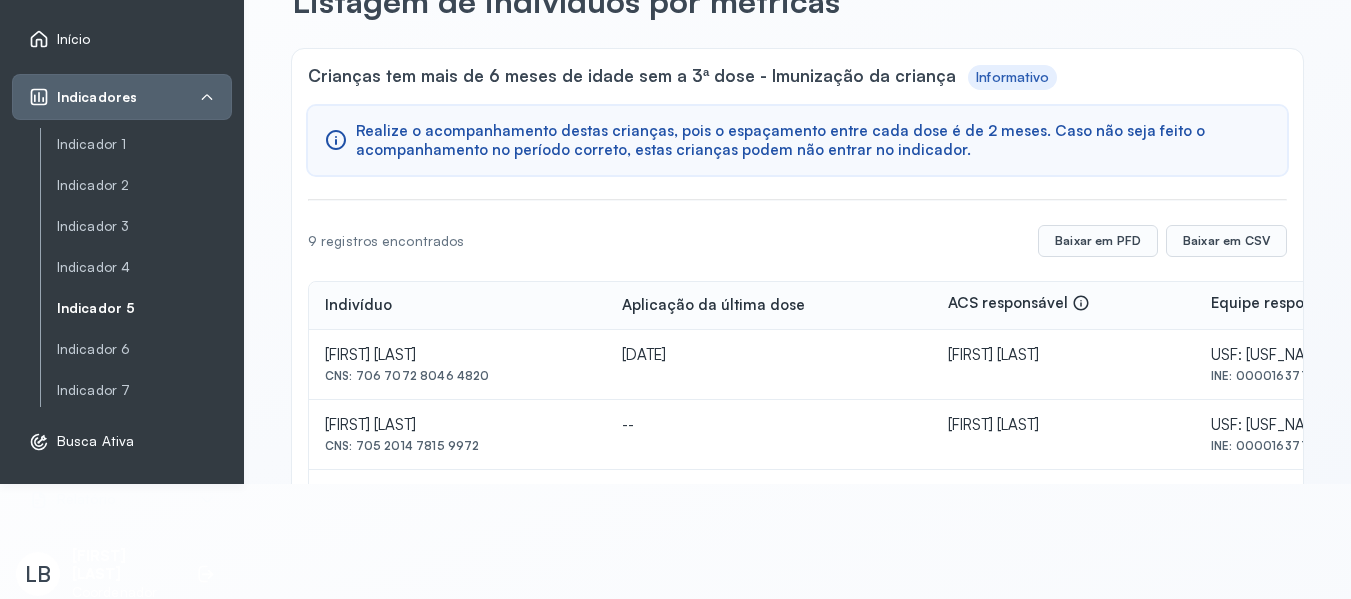 scroll, scrollTop: 0, scrollLeft: 0, axis: both 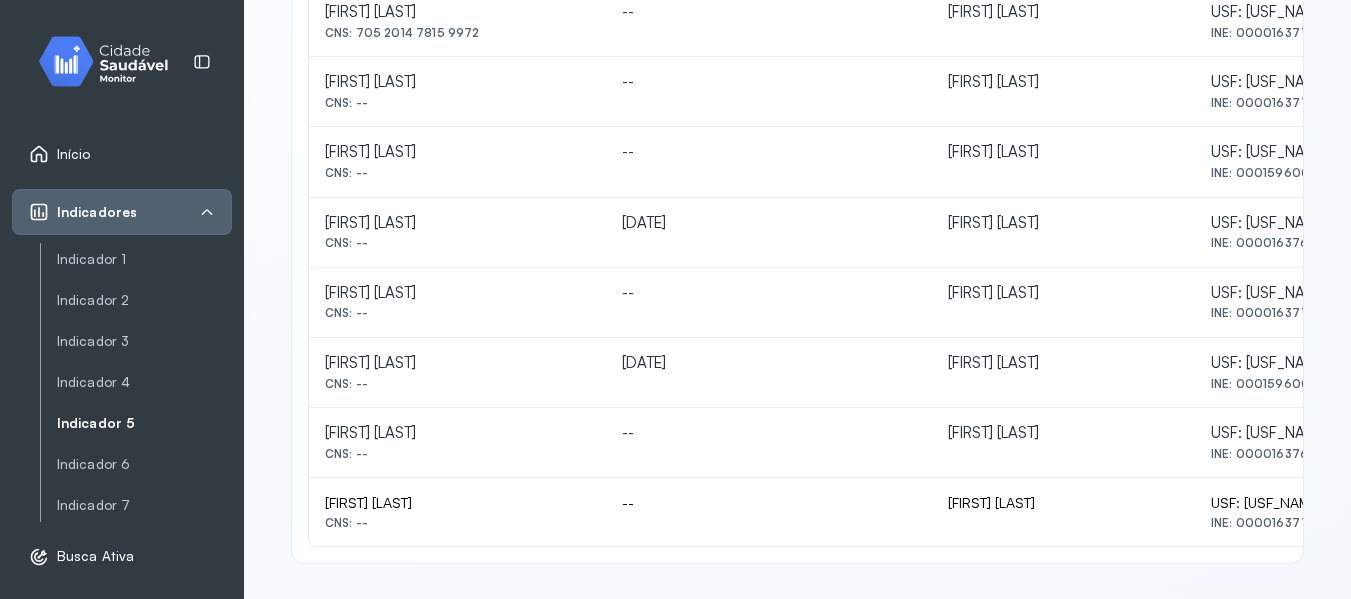 drag, startPoint x: 326, startPoint y: 502, endPoint x: 540, endPoint y: 494, distance: 214.14948 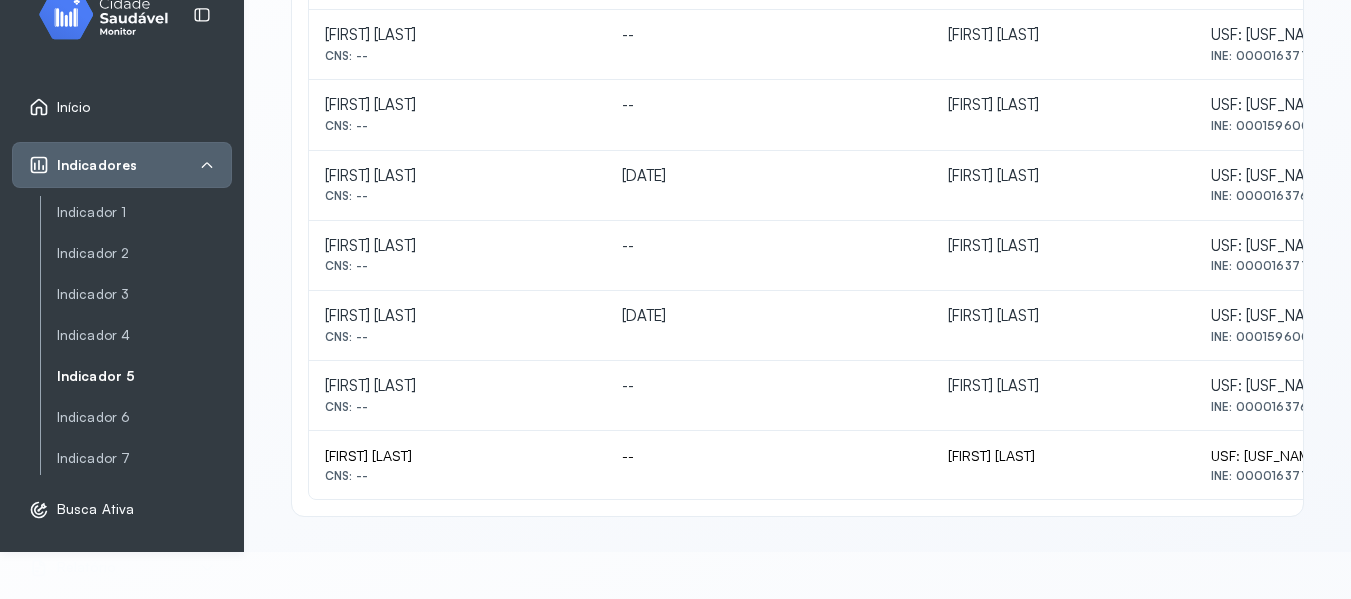 scroll, scrollTop: 115, scrollLeft: 0, axis: vertical 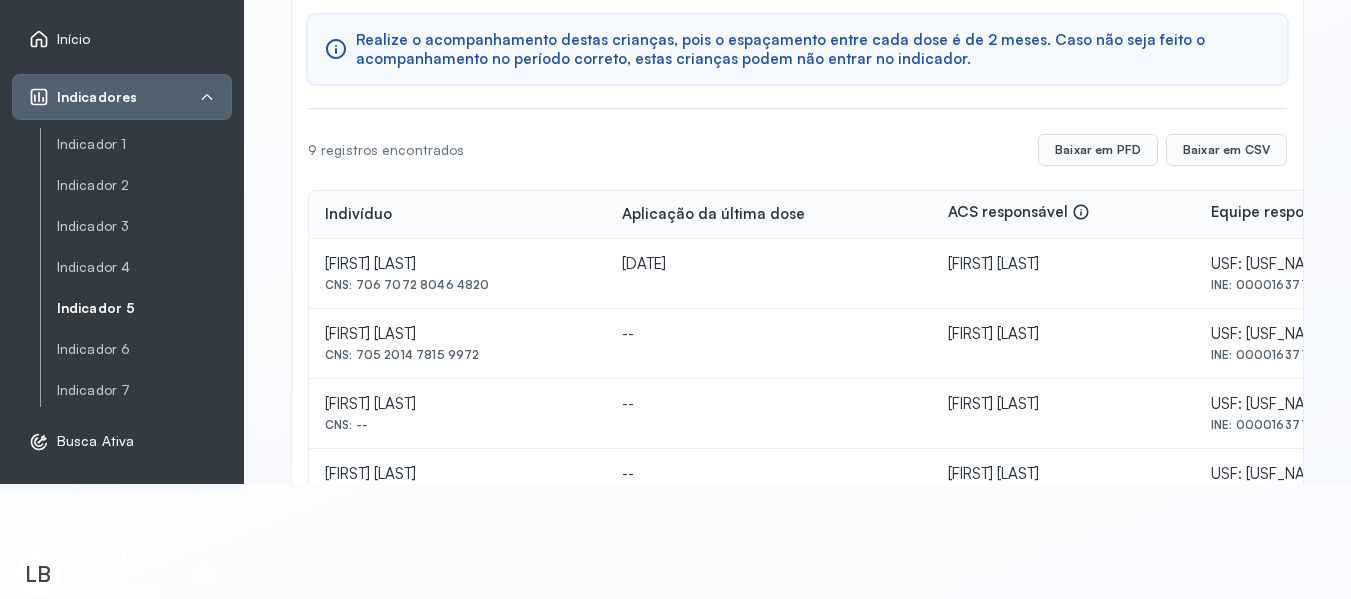 drag, startPoint x: 325, startPoint y: 264, endPoint x: 543, endPoint y: 263, distance: 218.00229 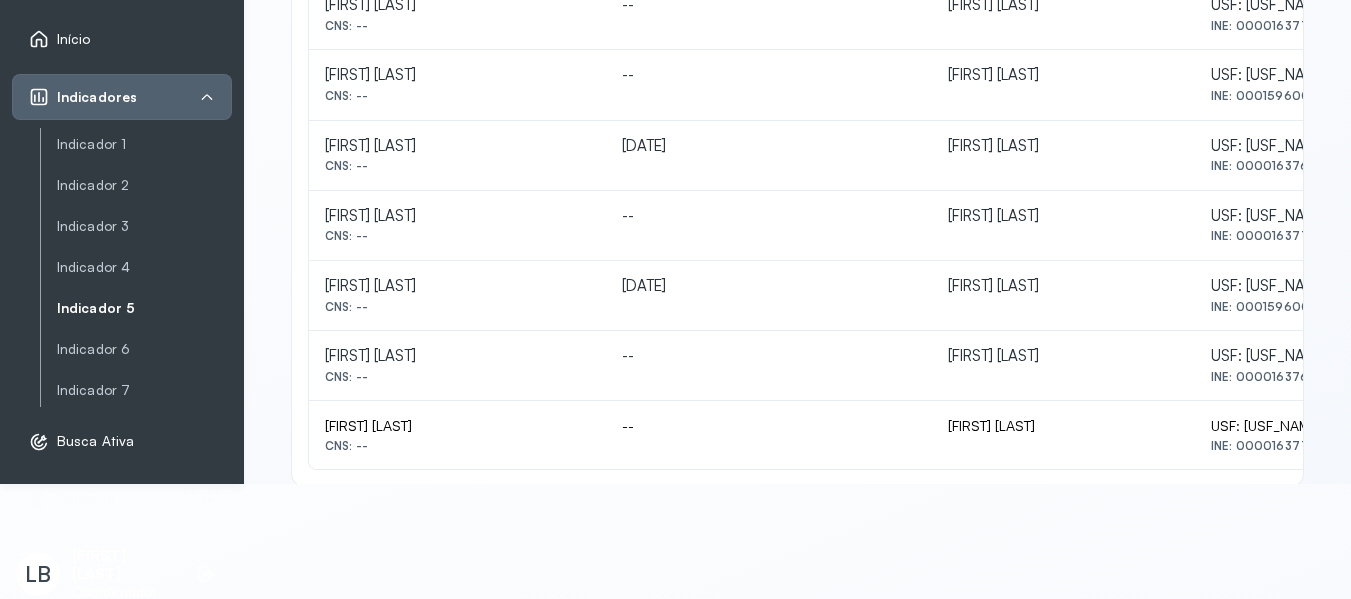 scroll, scrollTop: 500, scrollLeft: 0, axis: vertical 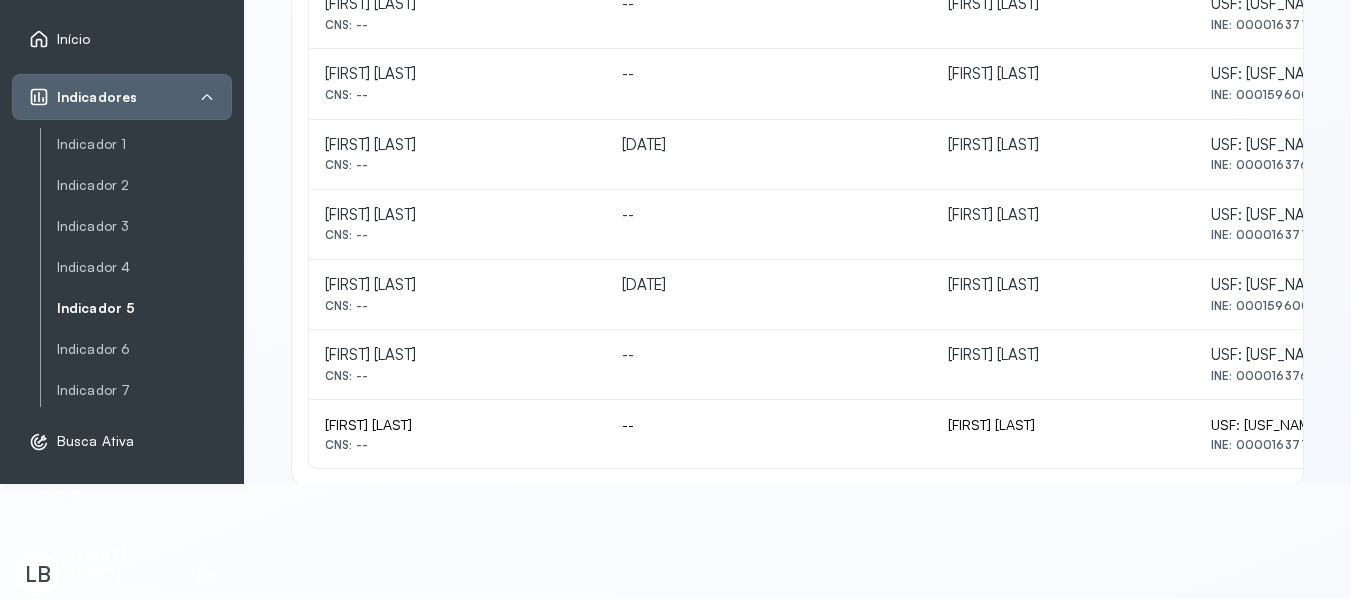 drag, startPoint x: 513, startPoint y: 222, endPoint x: 326, endPoint y: 211, distance: 187.32326 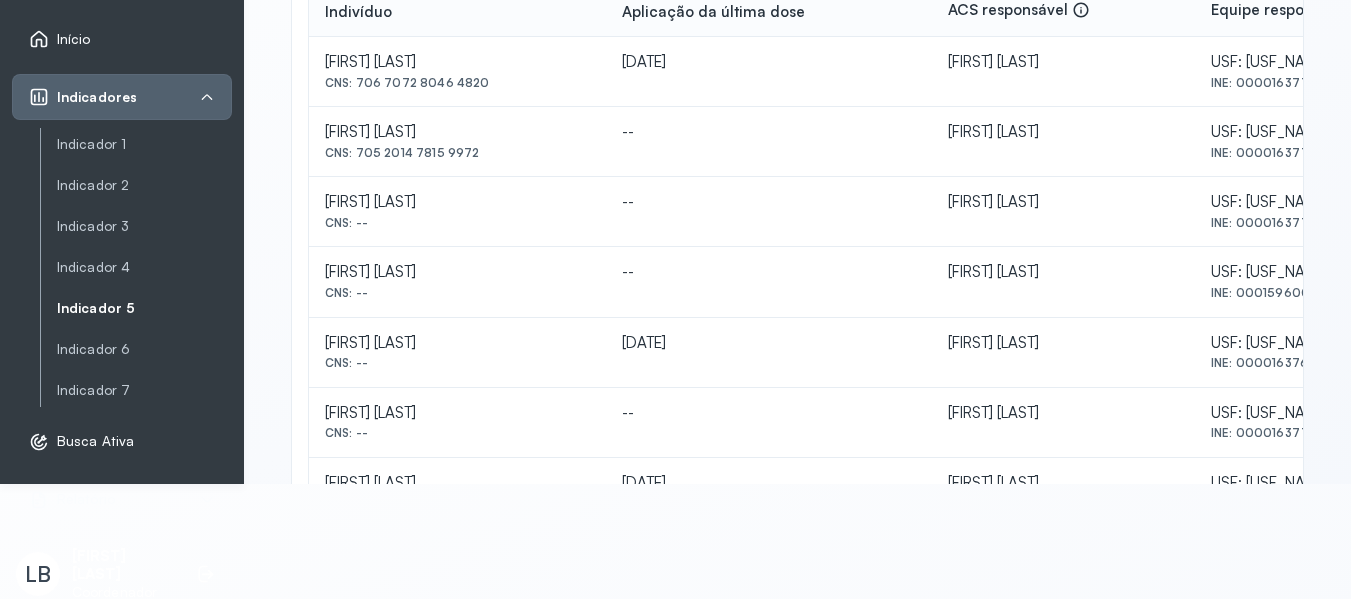 scroll, scrollTop: 400, scrollLeft: 0, axis: vertical 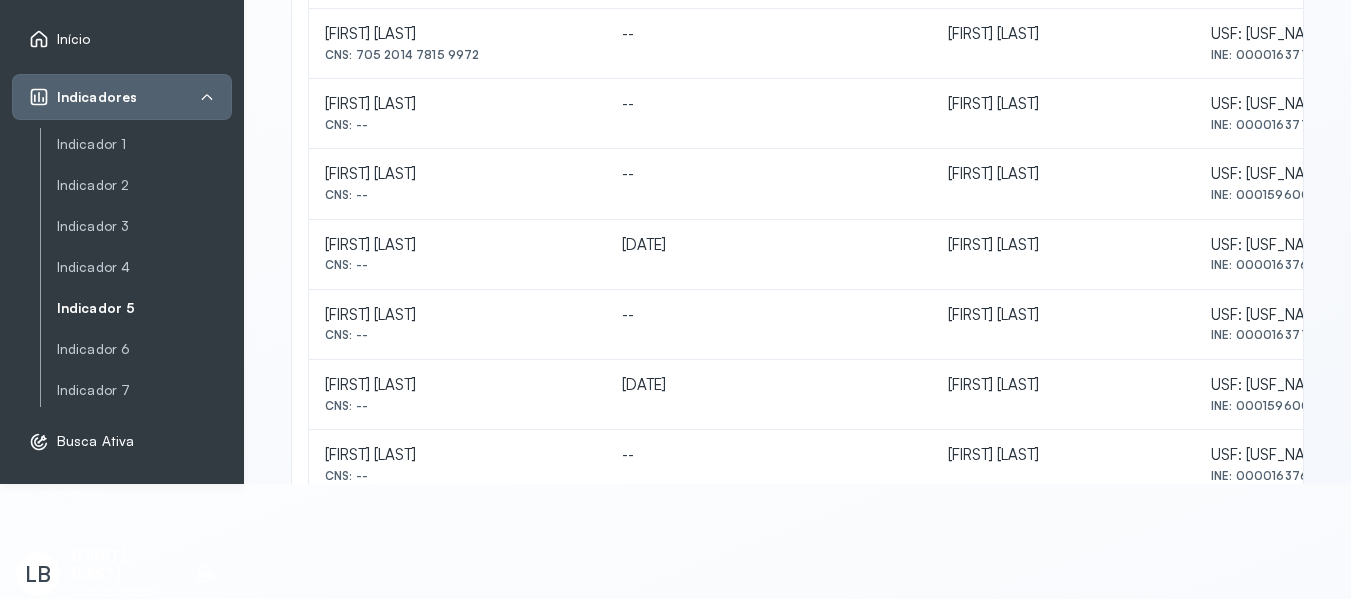 click on "[DATE]" 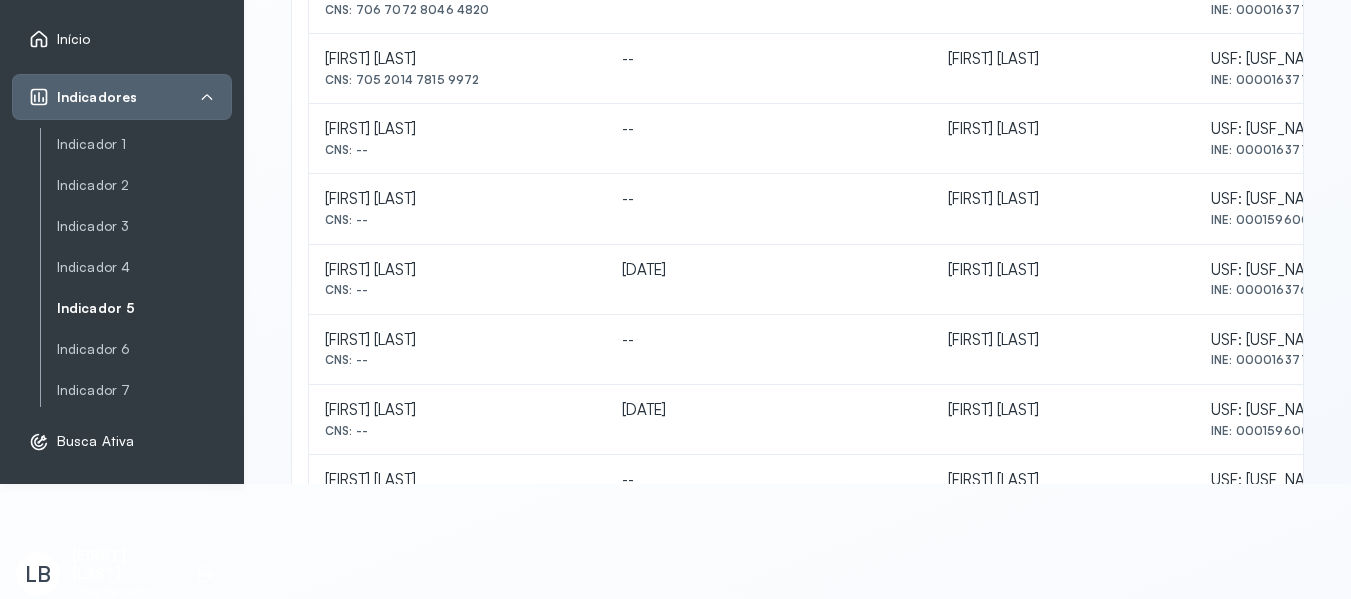 scroll, scrollTop: 400, scrollLeft: 0, axis: vertical 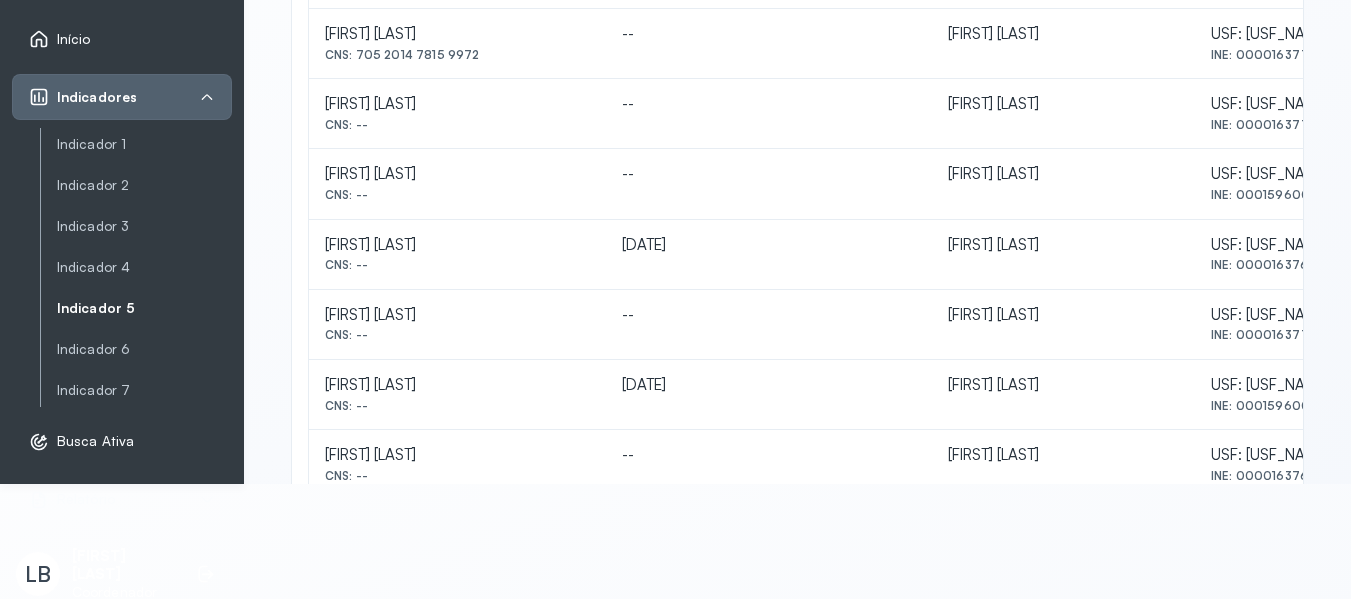 click on "[FIRST] [LAST]" at bounding box center (457, 245) 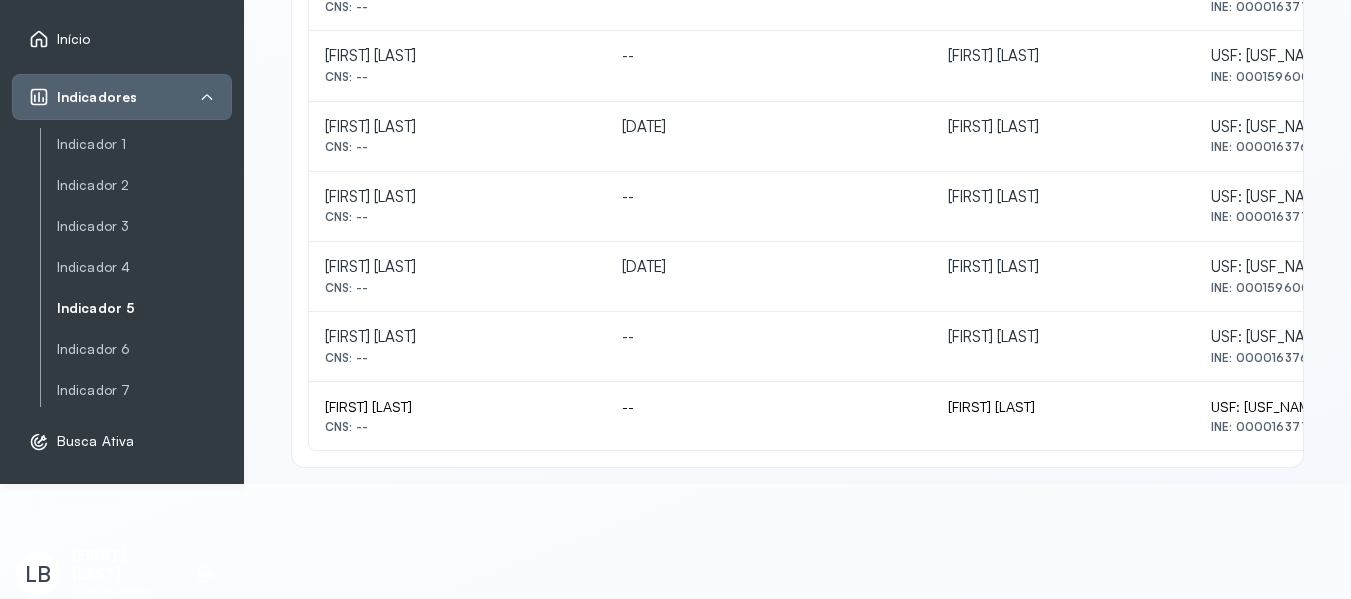 scroll, scrollTop: 537, scrollLeft: 0, axis: vertical 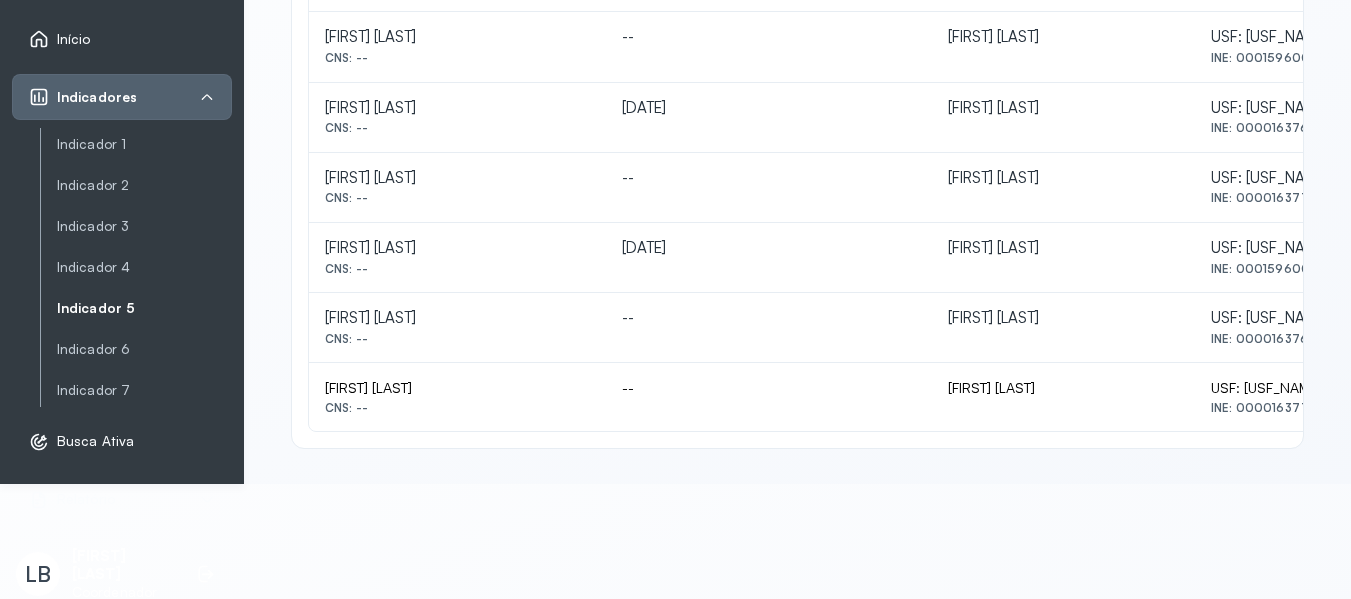 drag, startPoint x: 316, startPoint y: 317, endPoint x: 557, endPoint y: 332, distance: 241.46635 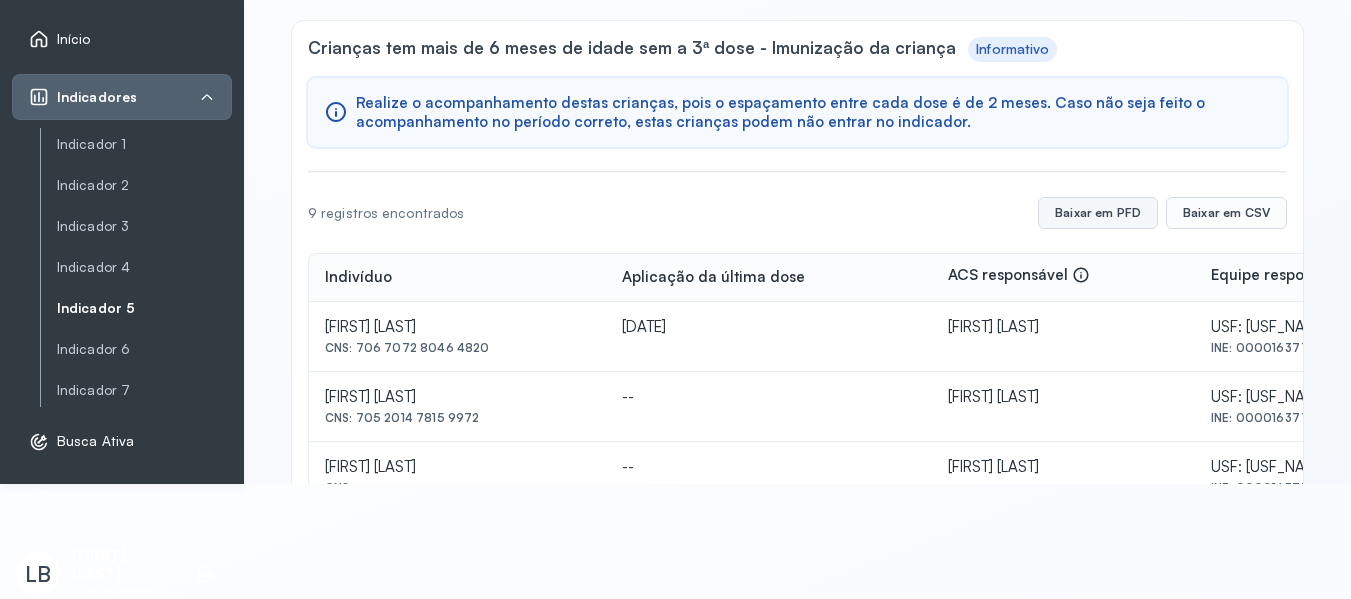 click on "Baixar em PFD" at bounding box center (1098, 213) 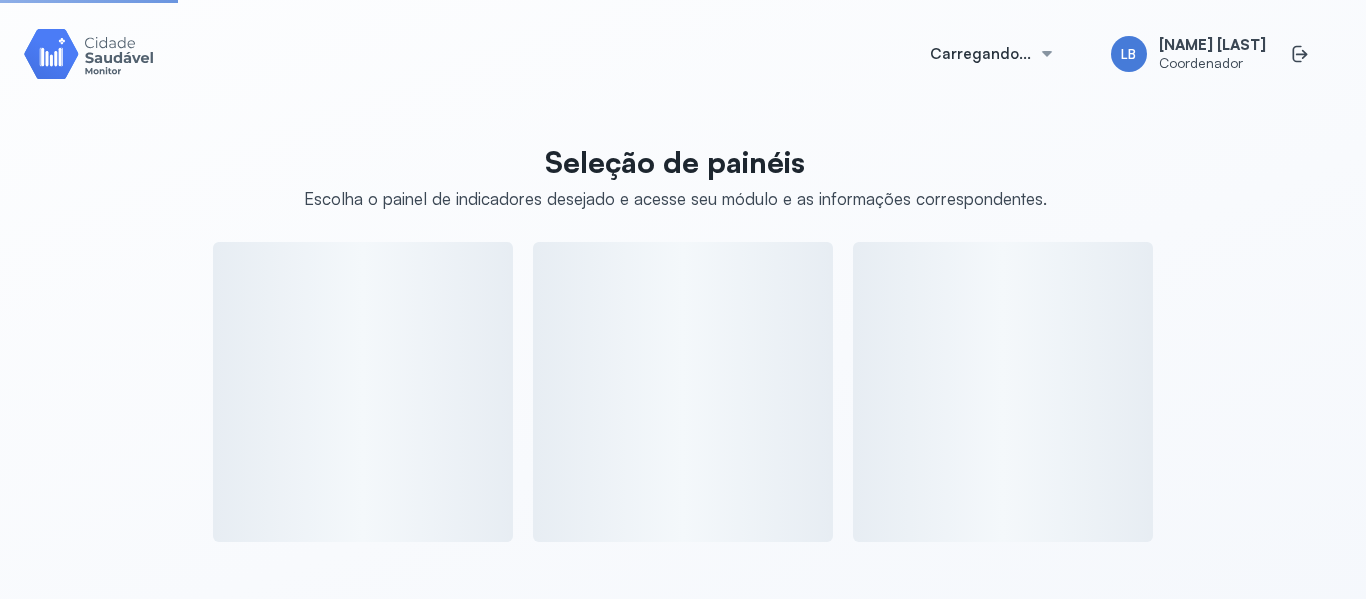 scroll, scrollTop: 0, scrollLeft: 0, axis: both 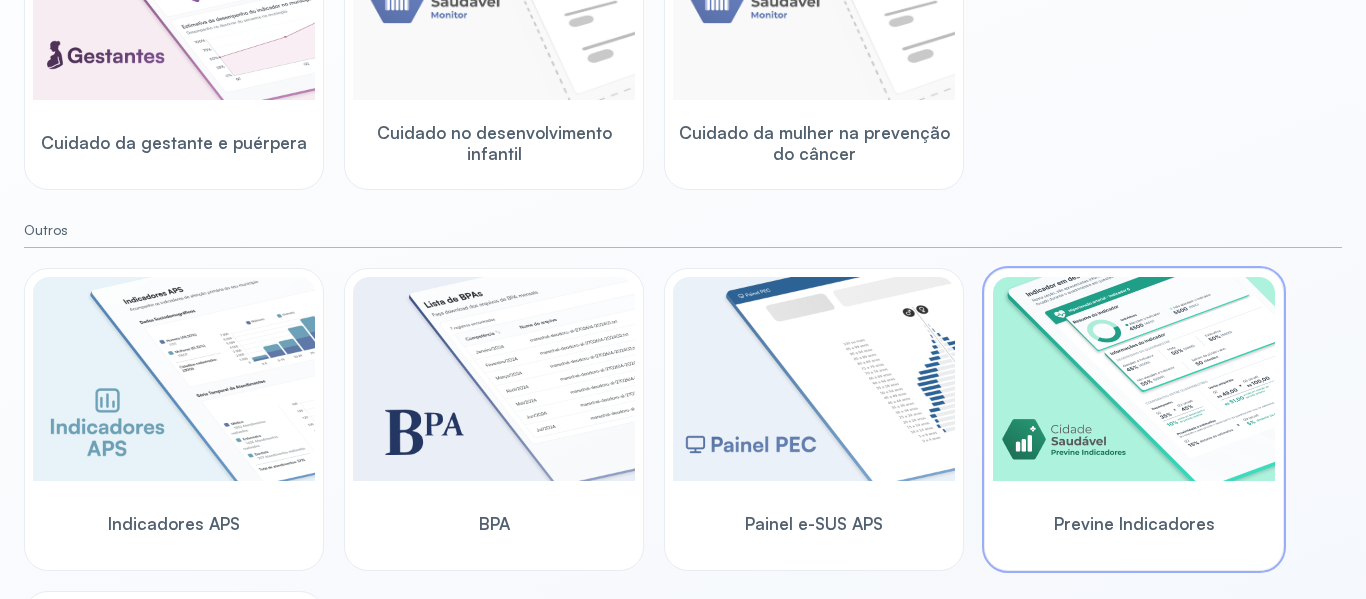 click on "Previne Indicadores" at bounding box center (1134, 523) 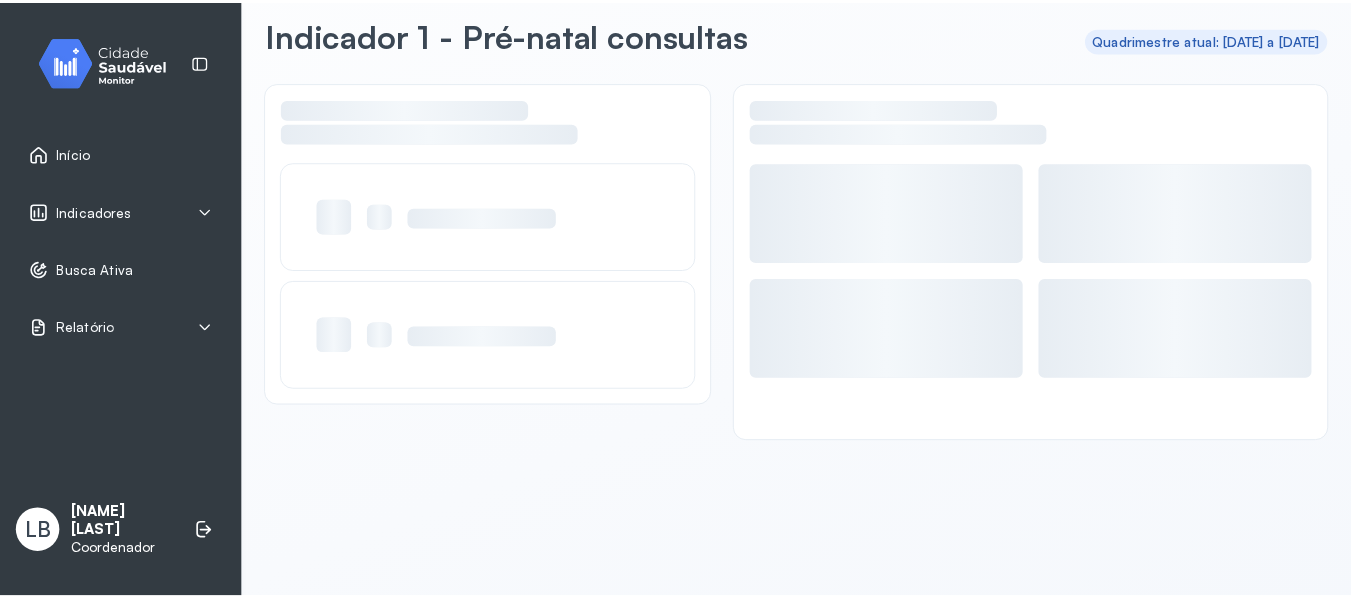 scroll, scrollTop: 90, scrollLeft: 0, axis: vertical 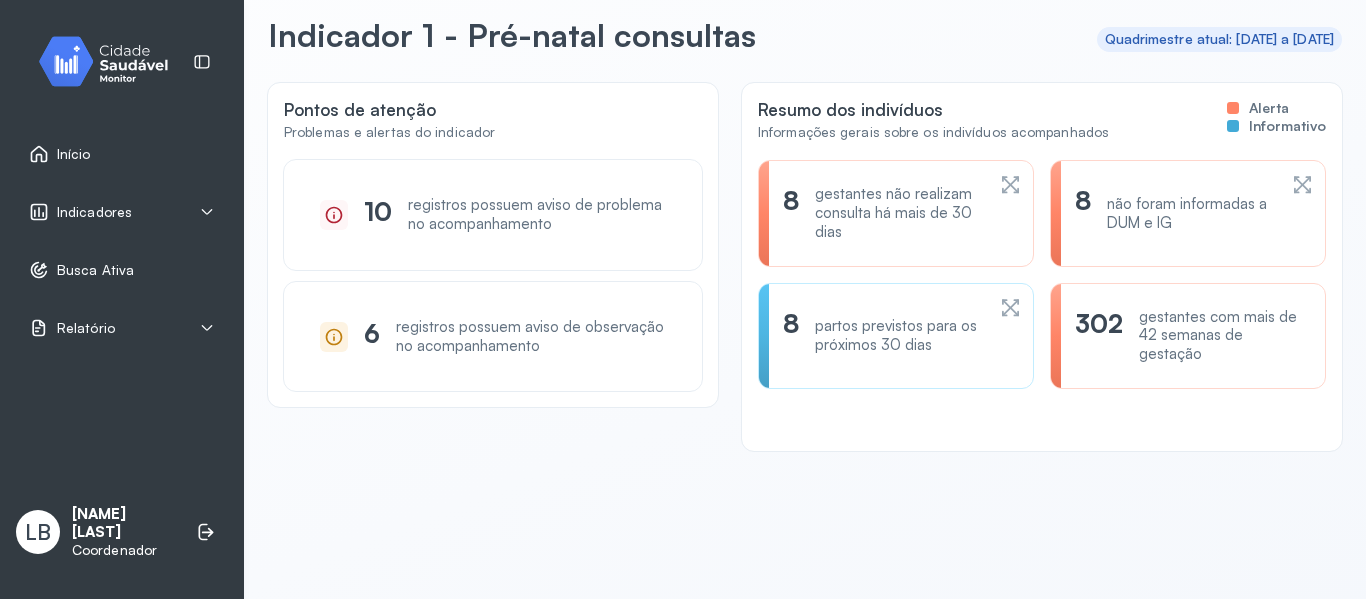 click on "Início Indicadores Indicador 1 Indicador 2 Indicador 3 Indicador 4 Indicador 5 Indicador 6 Indicador 7 Busca Ativa Relatório Duplicidades" at bounding box center [122, 241] 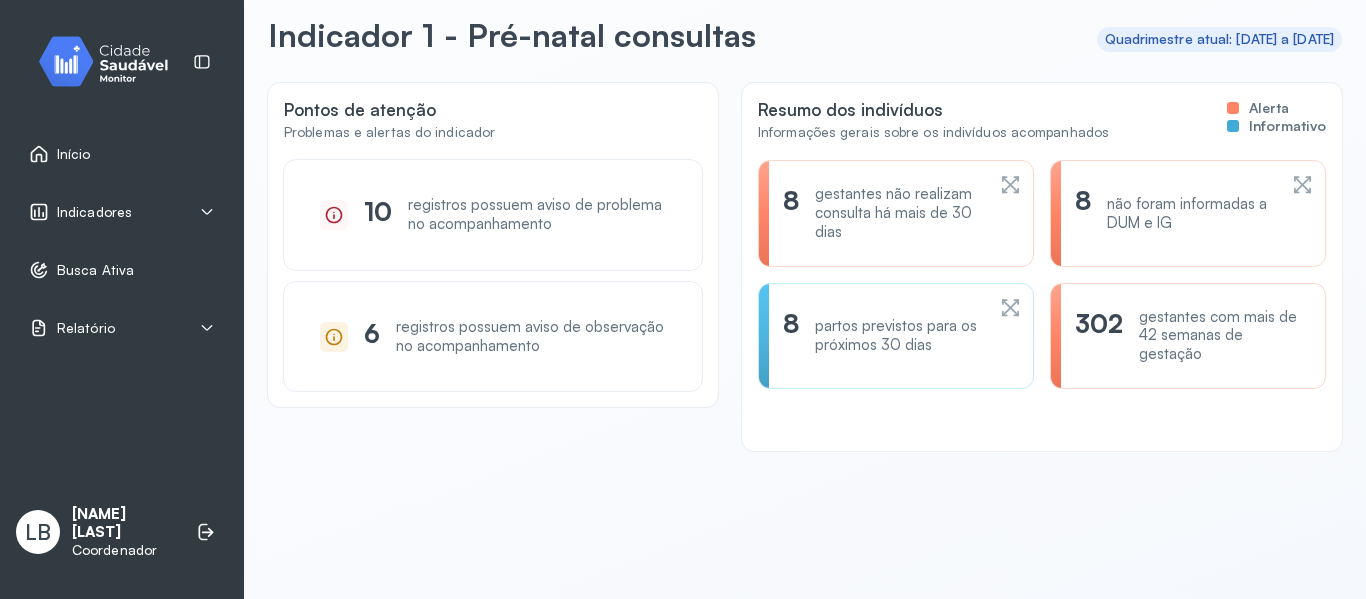 click on "Indicadores" at bounding box center (122, 212) 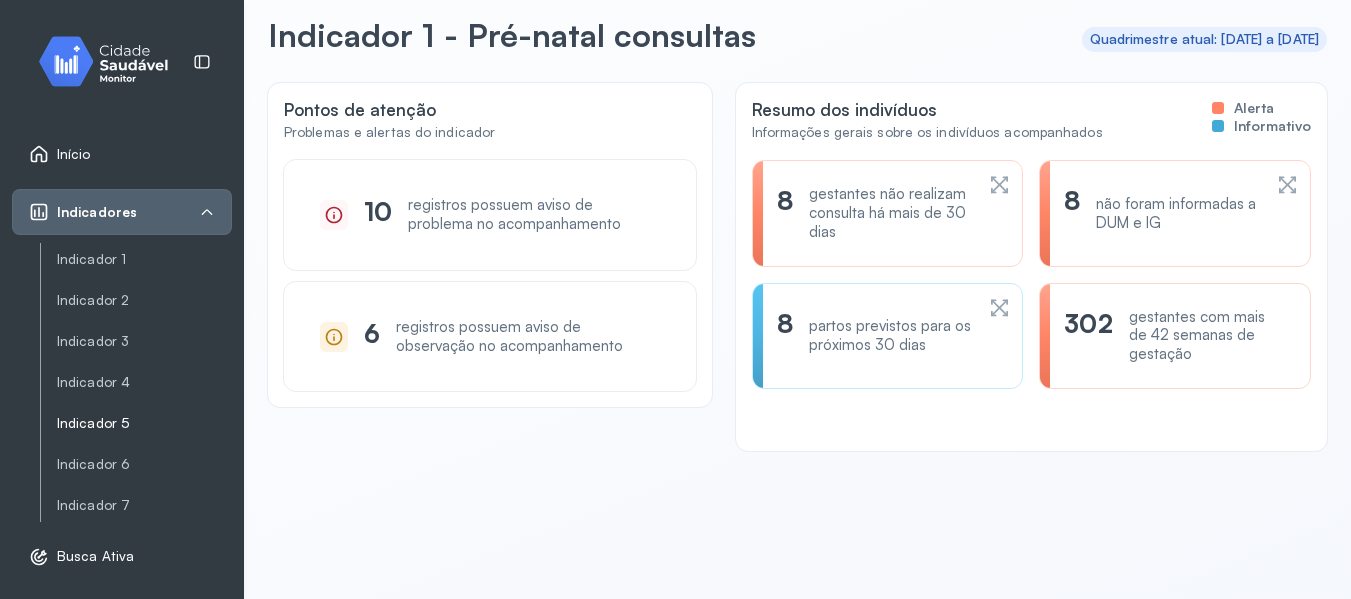 click on "Indicador 5" at bounding box center [144, 423] 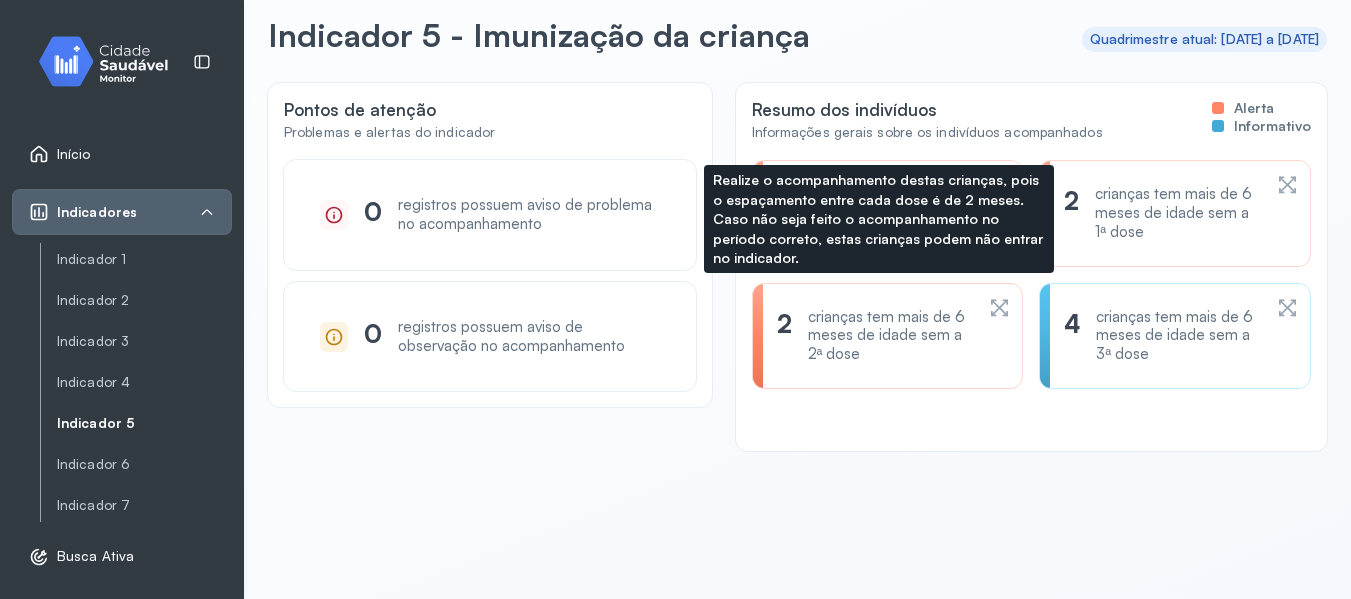 click on "2 crianças tem mais de 6 meses de idade sem a 2ª dose" 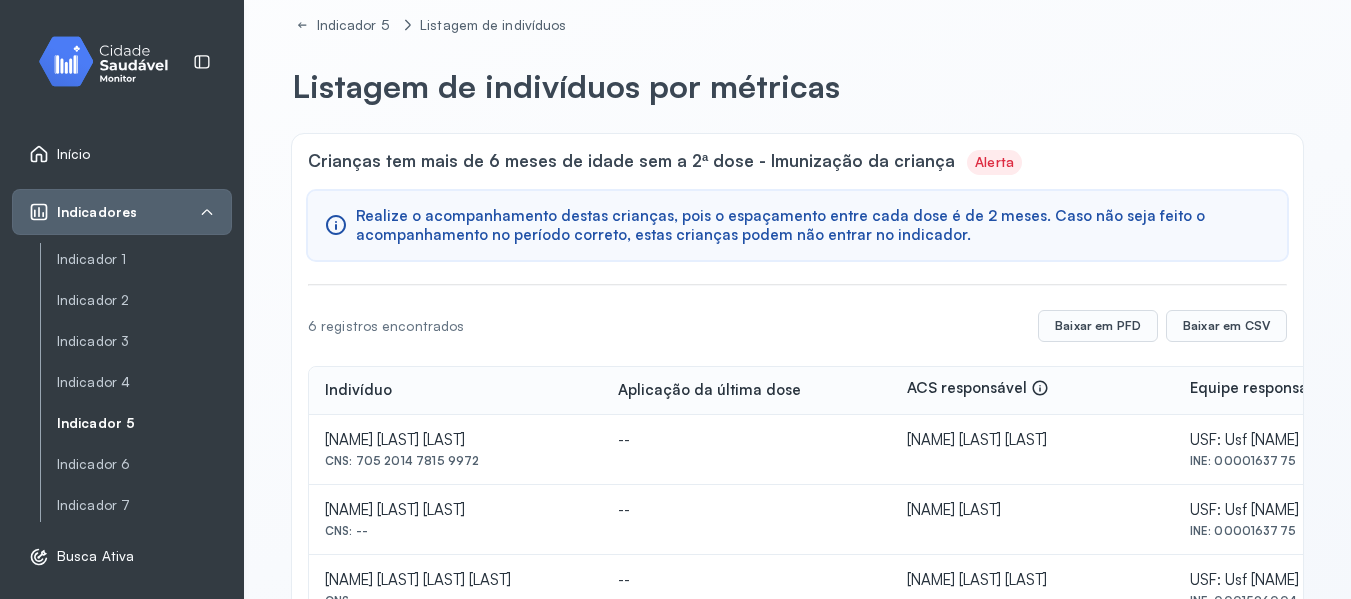 scroll, scrollTop: 0, scrollLeft: 0, axis: both 